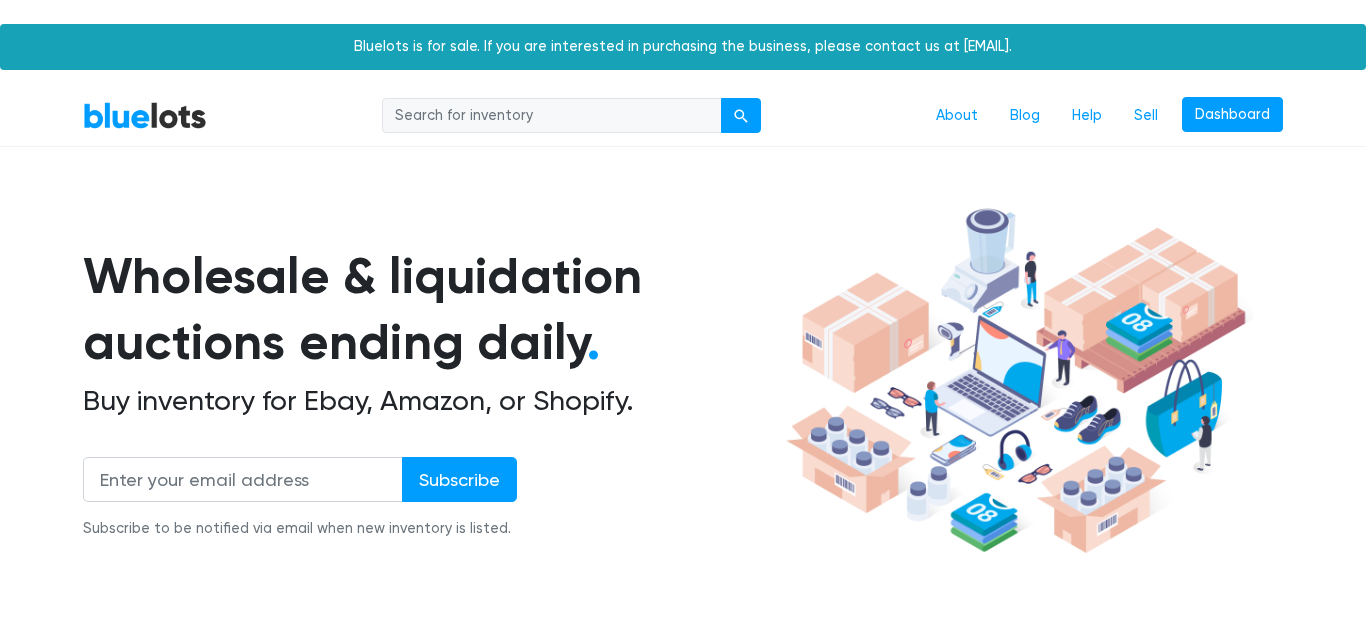 scroll, scrollTop: 0, scrollLeft: 0, axis: both 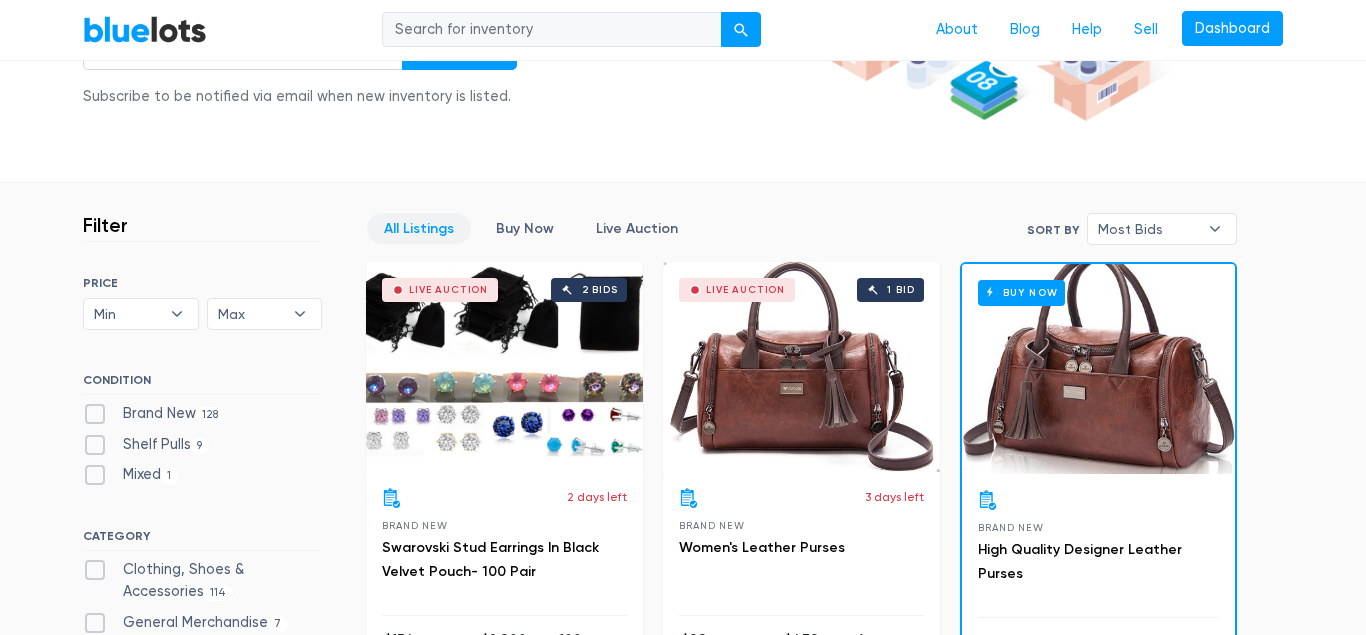 click on "Brand New
128" at bounding box center (154, 414) 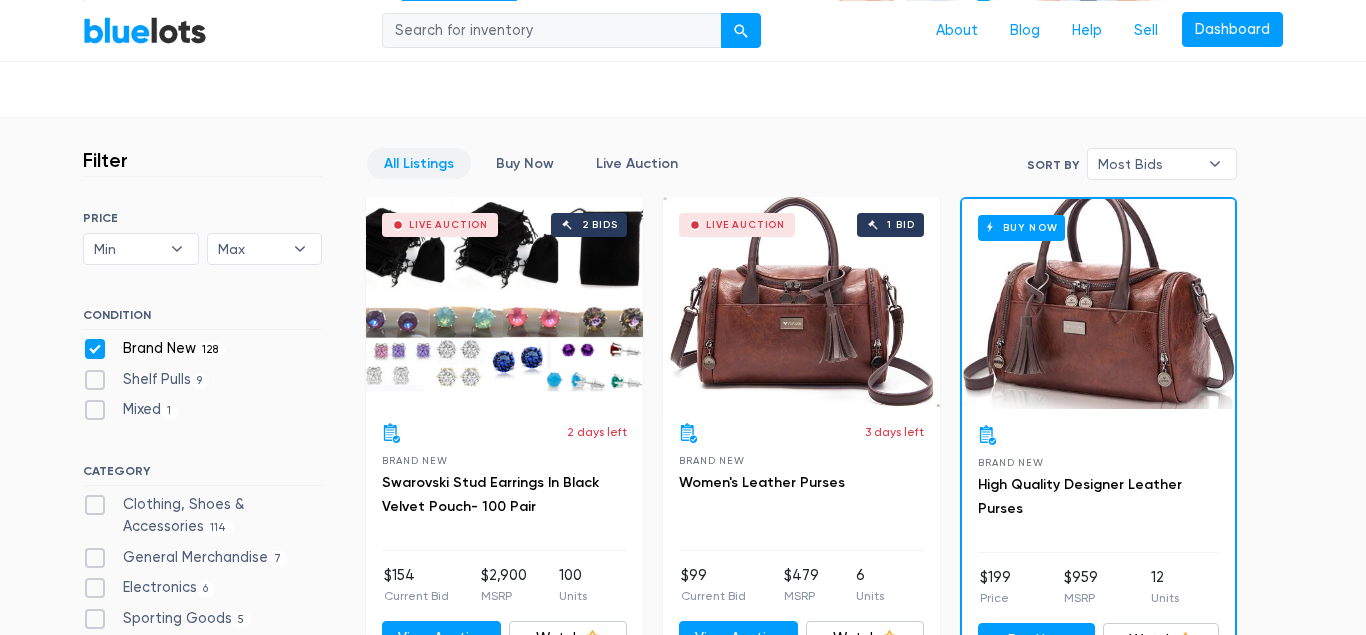 scroll, scrollTop: 510, scrollLeft: 0, axis: vertical 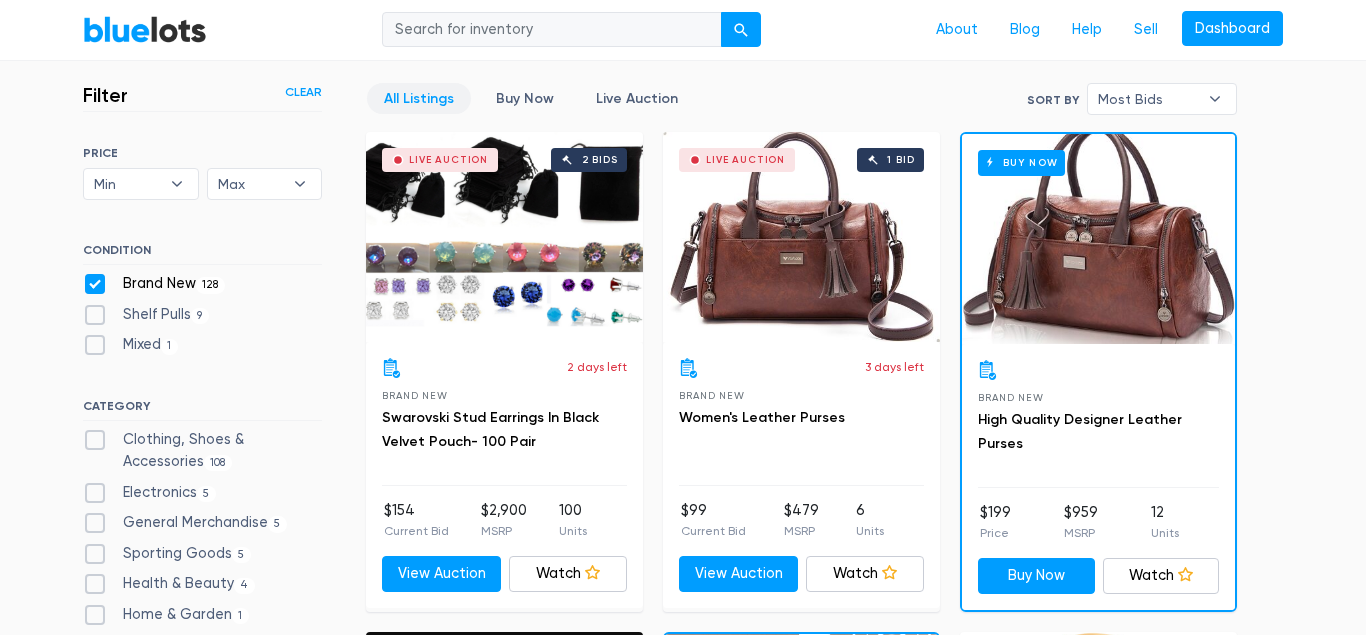 click on "Clothing, Shoes & Accessories
108" at bounding box center (202, 450) 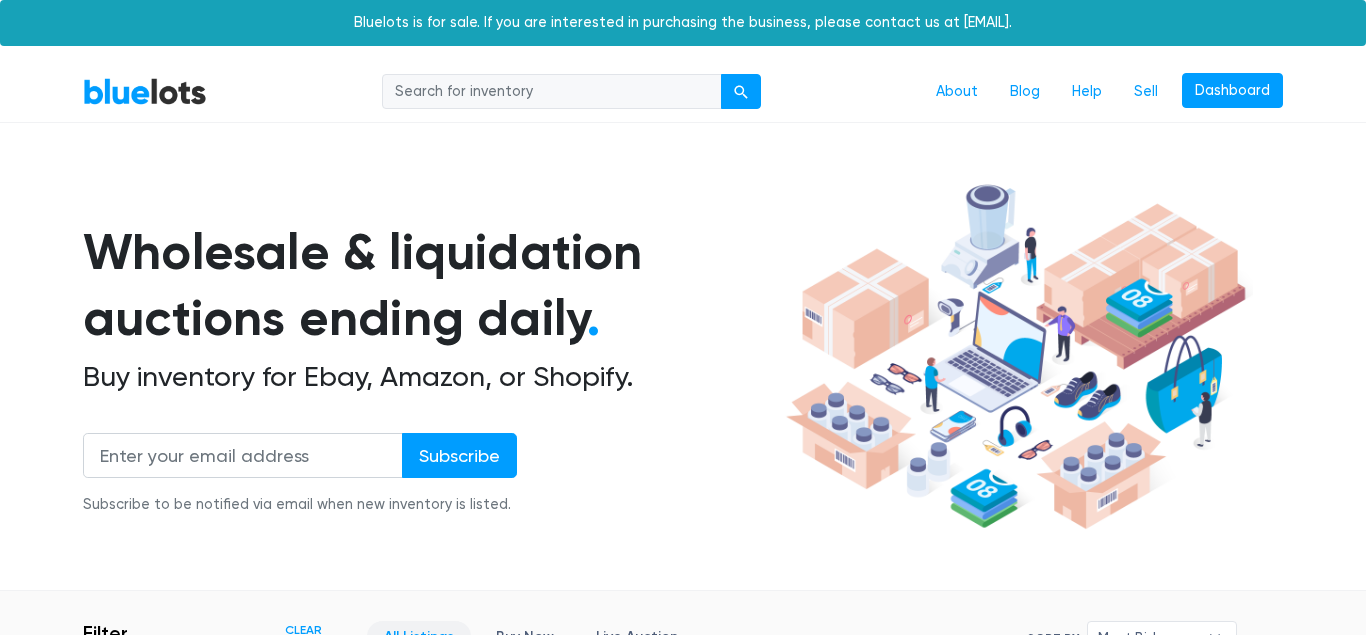 scroll, scrollTop: 538, scrollLeft: 0, axis: vertical 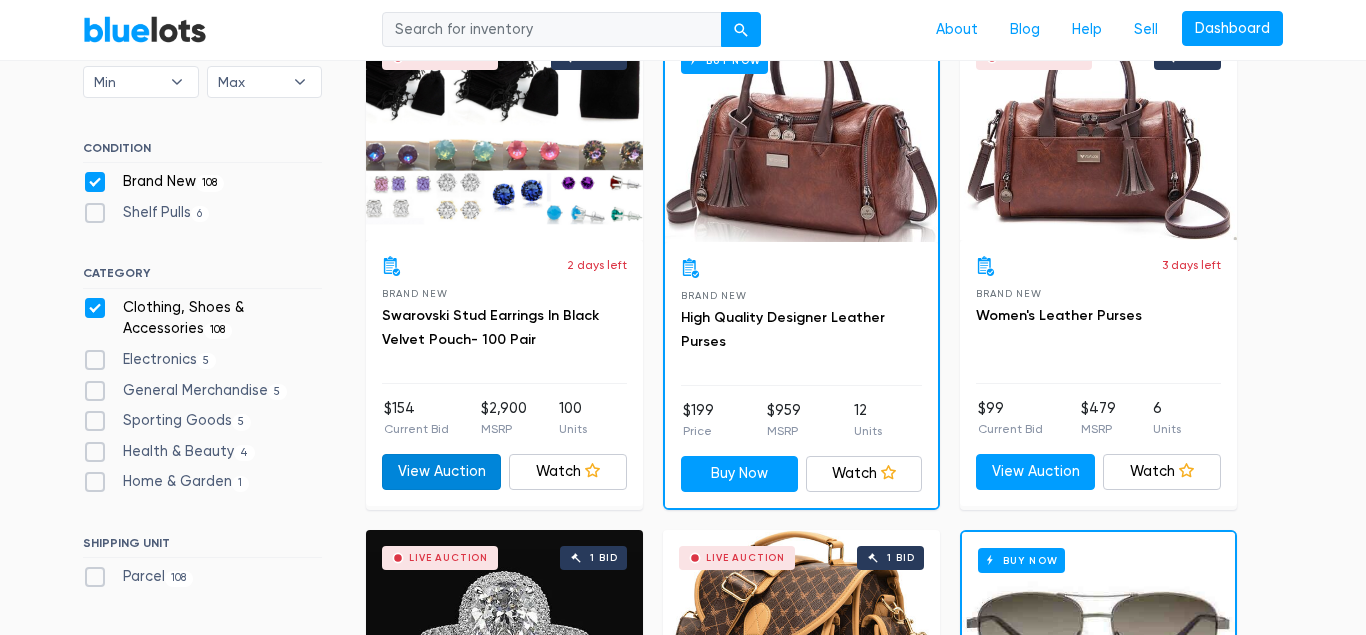 click on "View Auction" at bounding box center (441, 472) 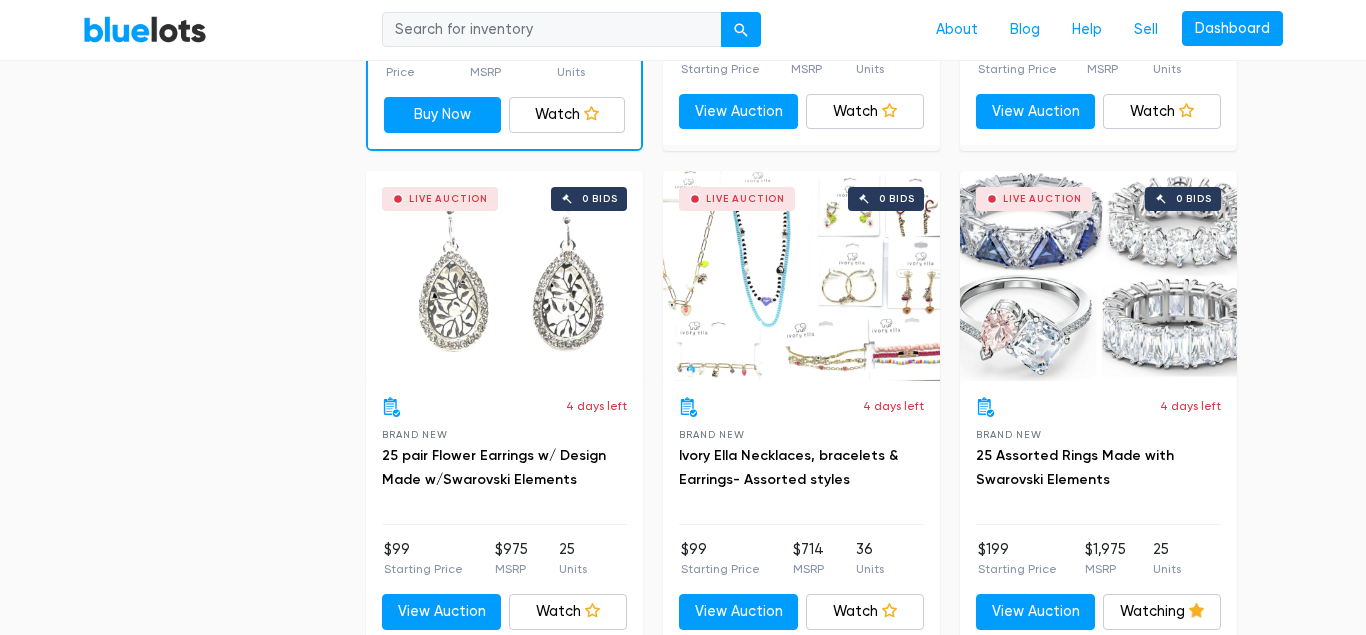 scroll, scrollTop: 2578, scrollLeft: 0, axis: vertical 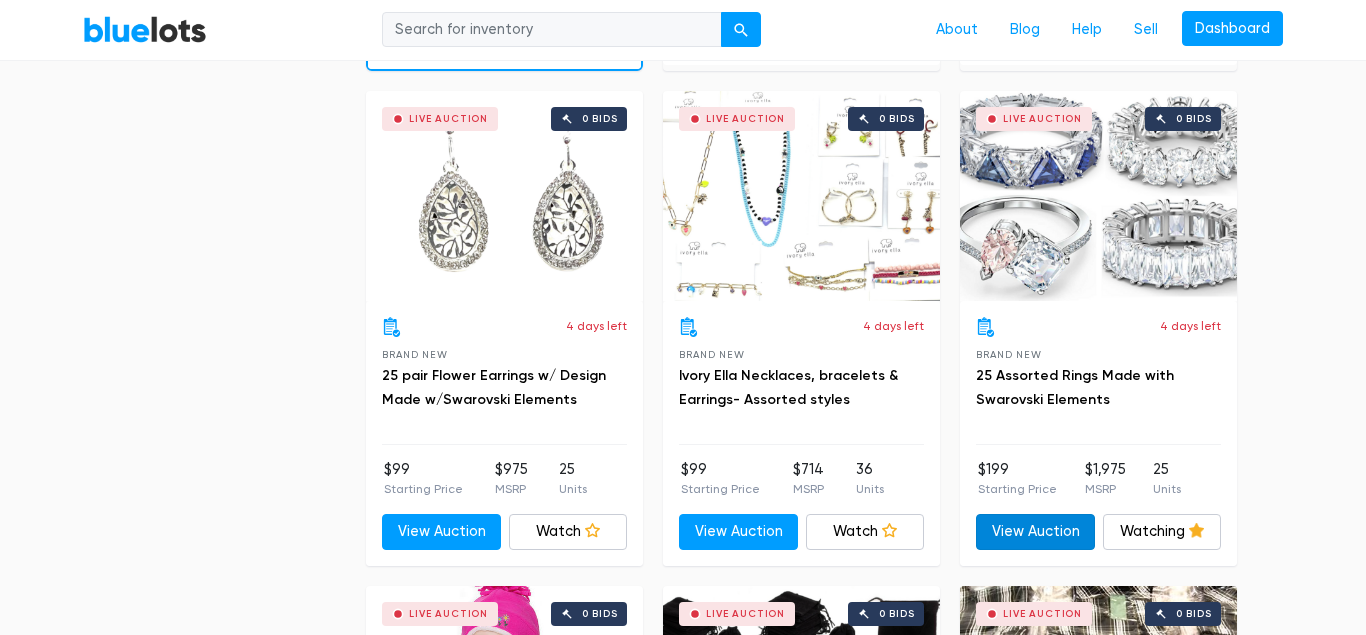 click on "View Auction" at bounding box center [1035, 532] 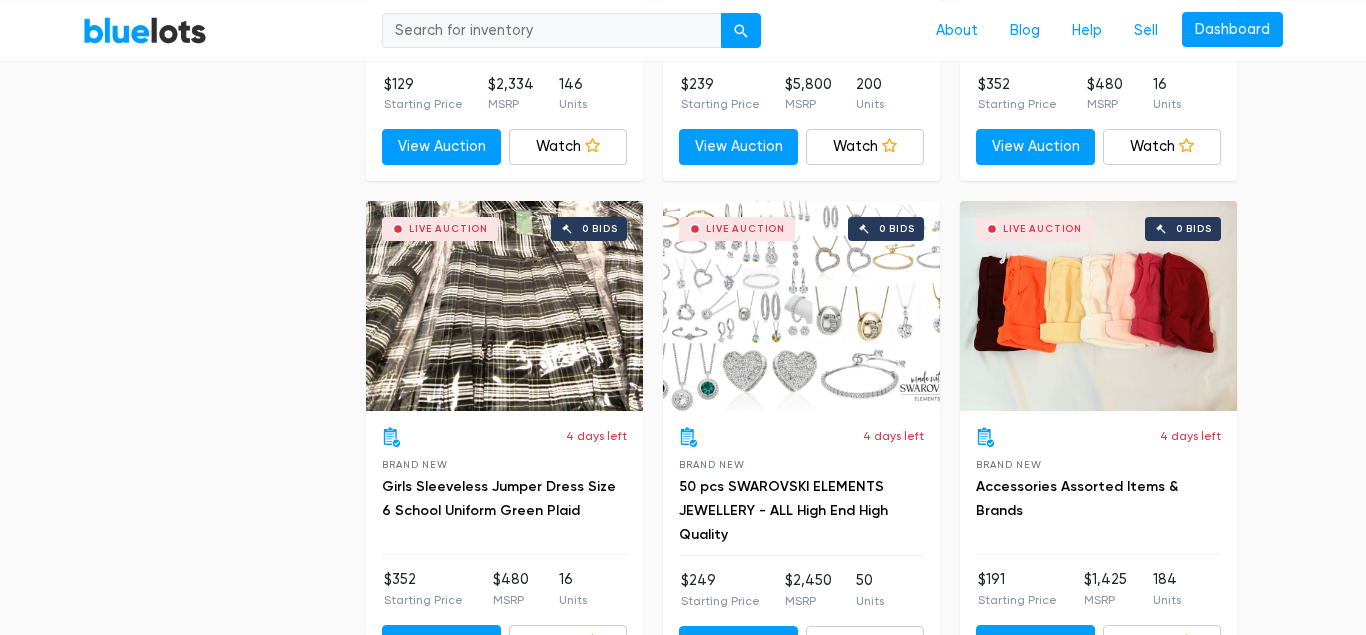 scroll, scrollTop: 3496, scrollLeft: 0, axis: vertical 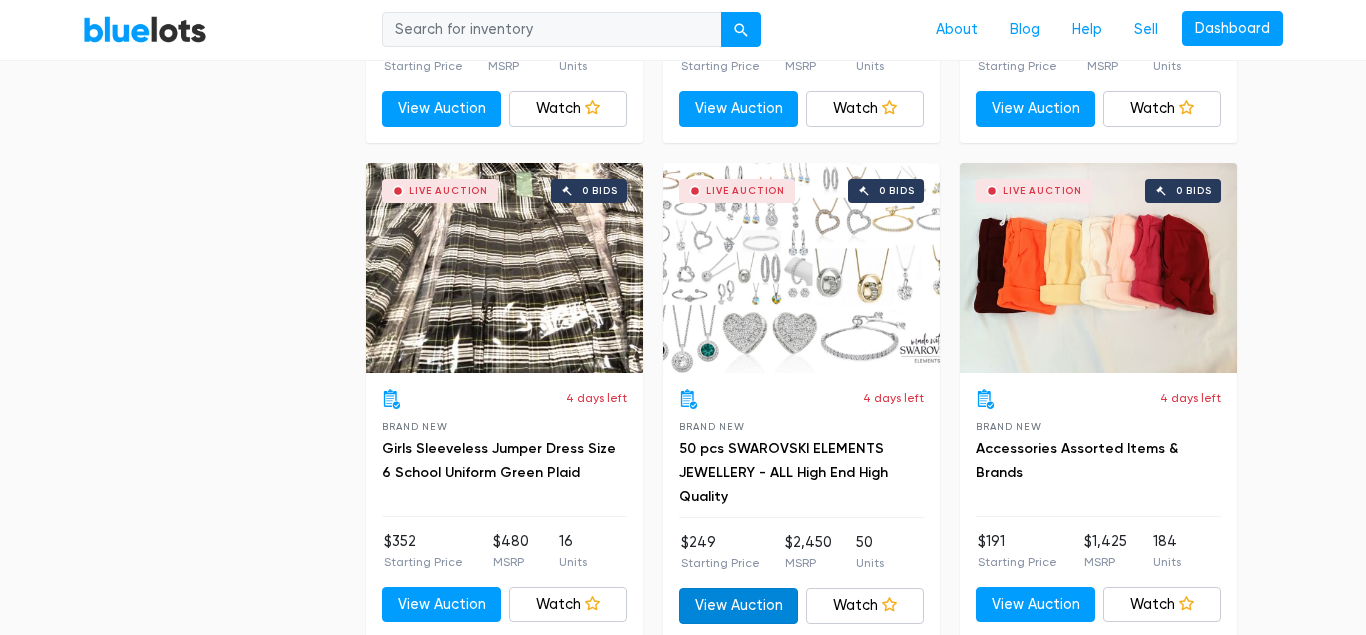 click on "View Auction" at bounding box center [738, 606] 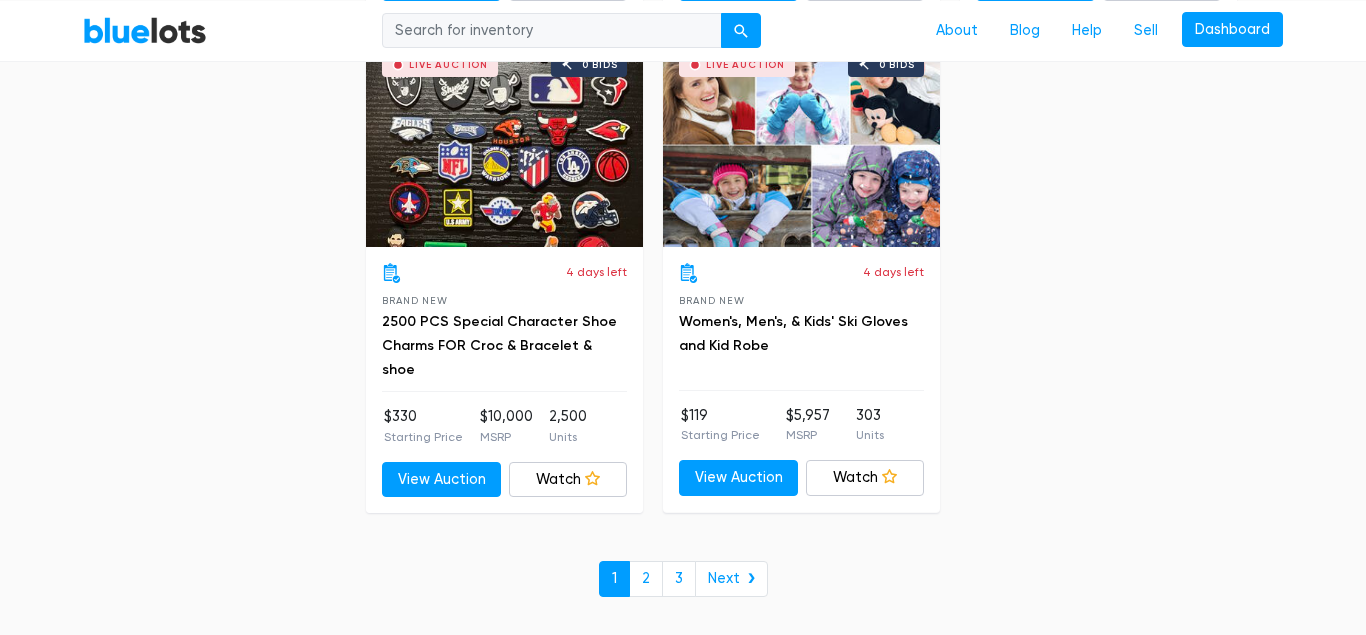scroll, scrollTop: 8698, scrollLeft: 0, axis: vertical 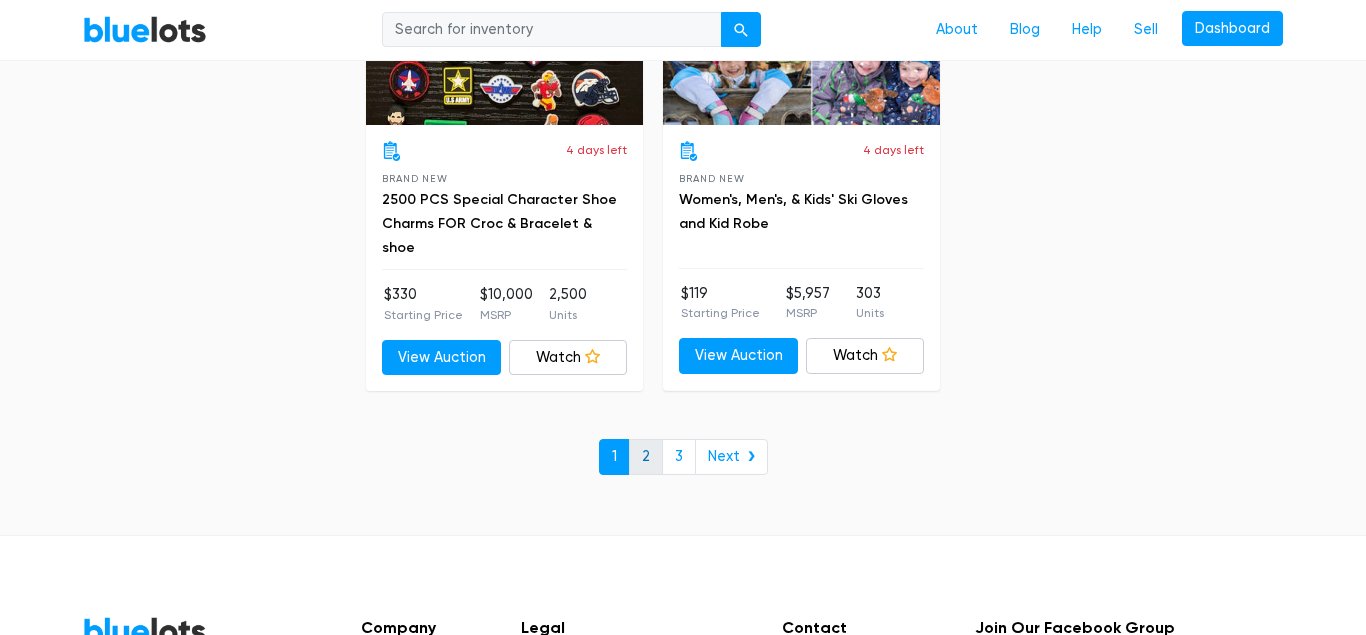 click on "2" at bounding box center [646, 457] 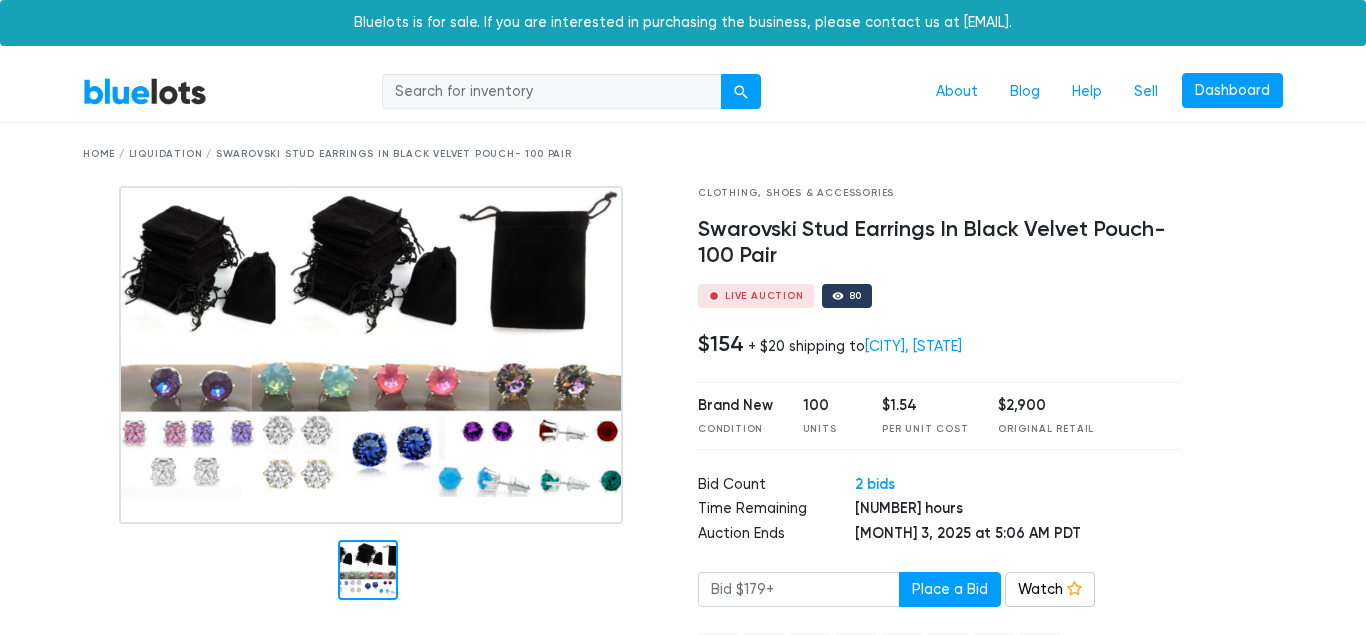 scroll, scrollTop: 0, scrollLeft: 0, axis: both 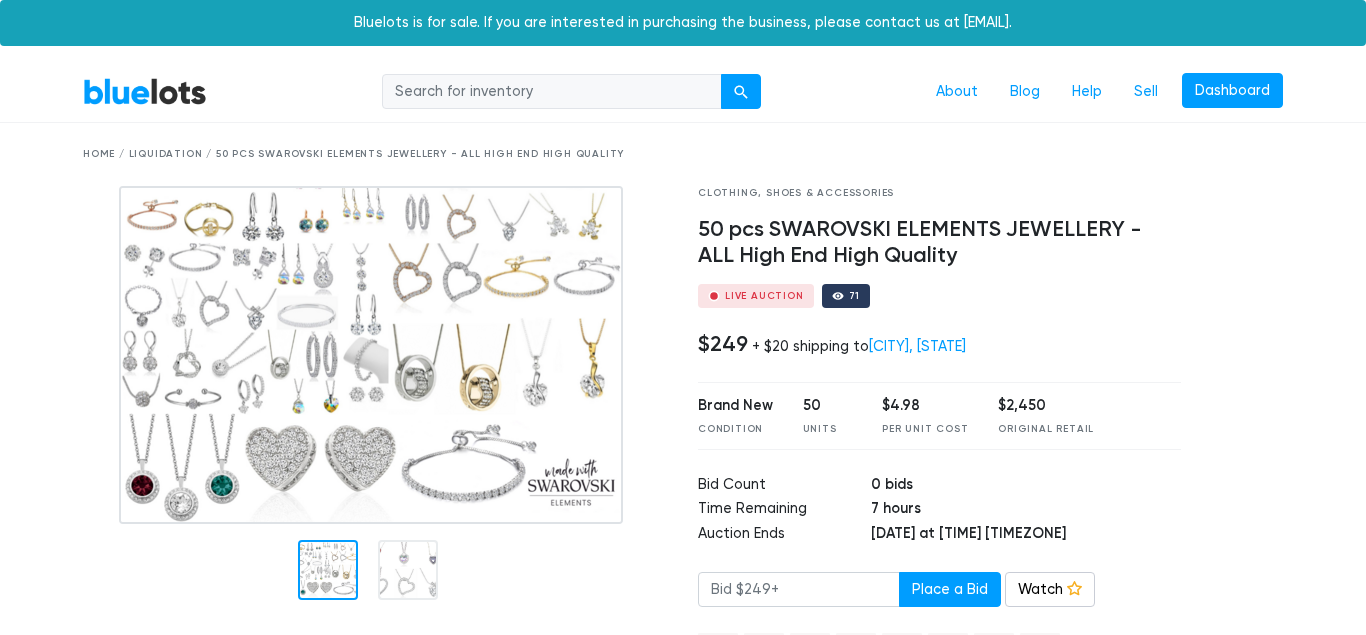 click at bounding box center [1247, 500] 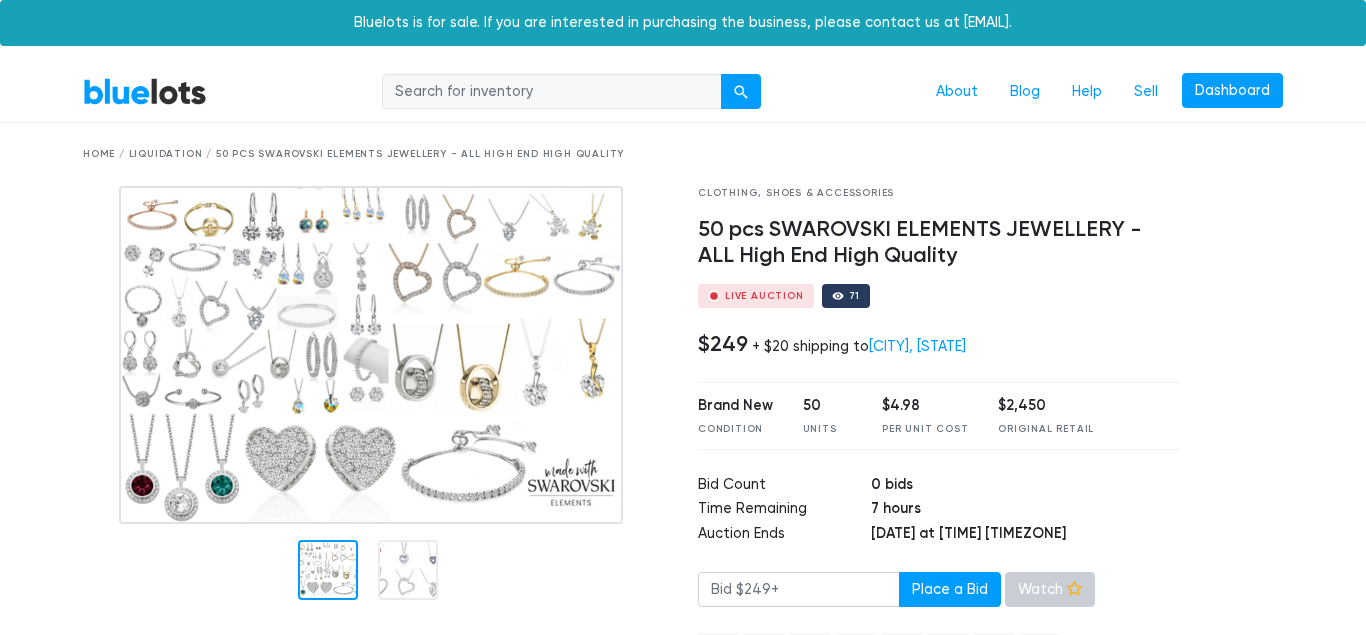 click at bounding box center [1074, 588] 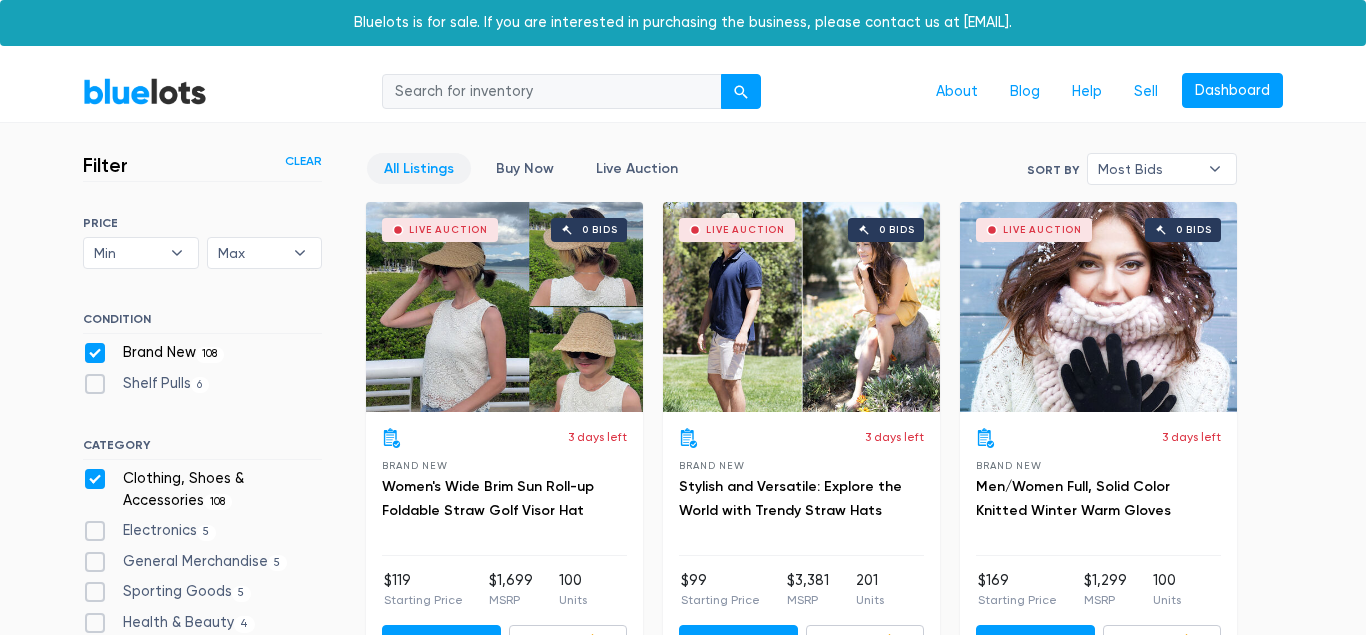 scroll, scrollTop: 0, scrollLeft: 0, axis: both 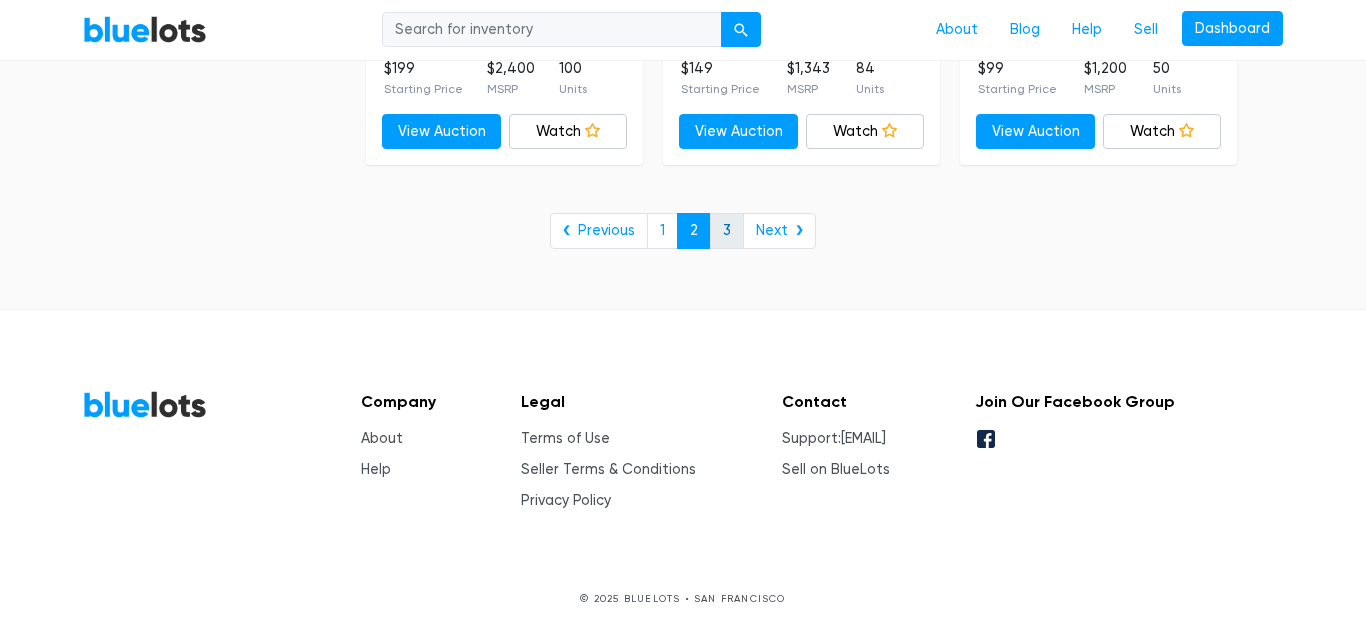 click on "3" at bounding box center [727, 231] 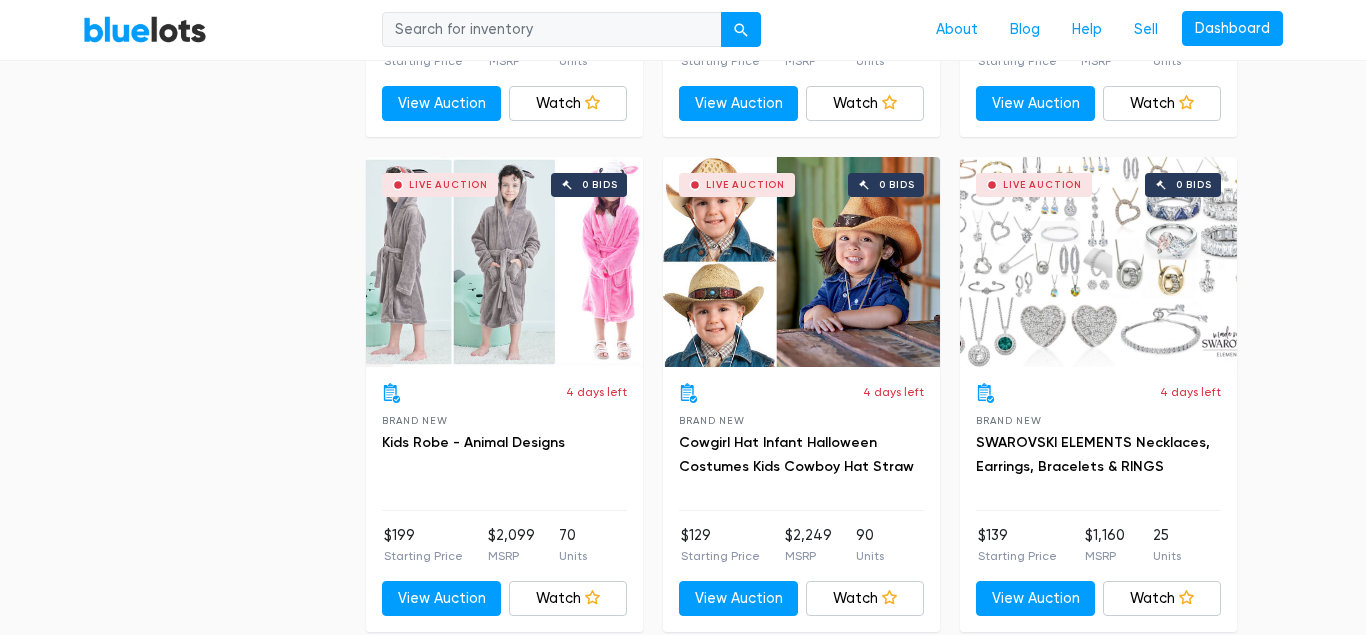 scroll, scrollTop: 1632, scrollLeft: 0, axis: vertical 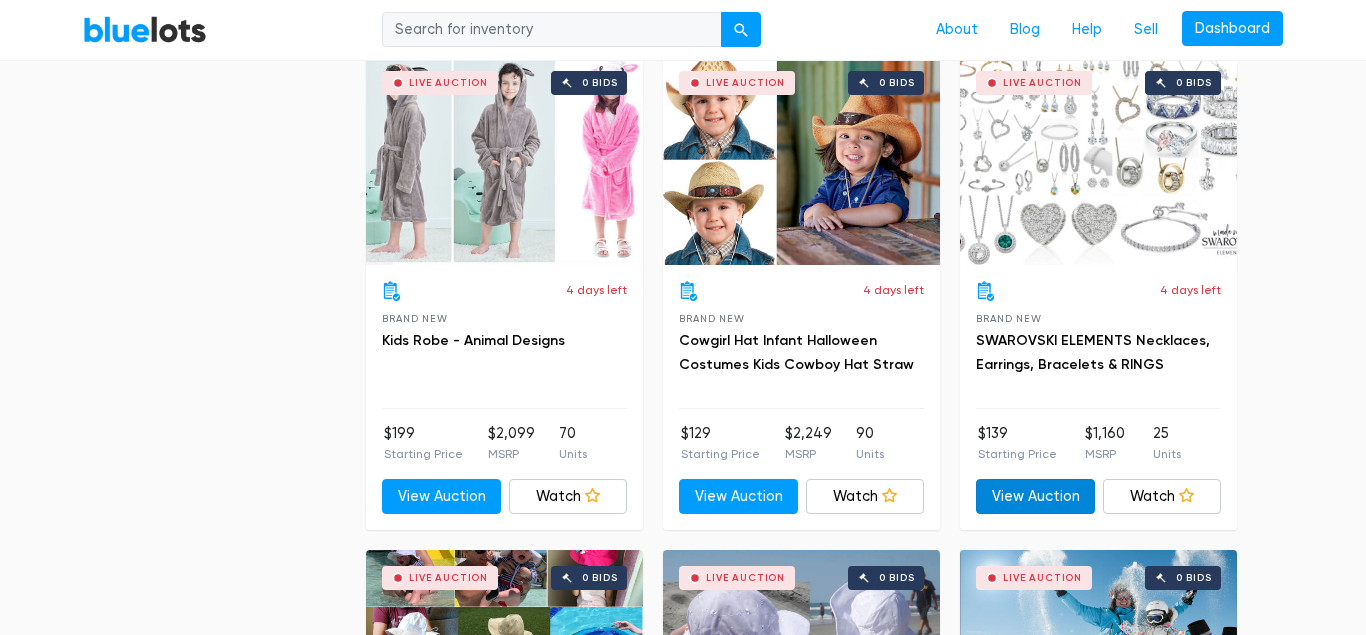 click on "View Auction" at bounding box center (1035, 497) 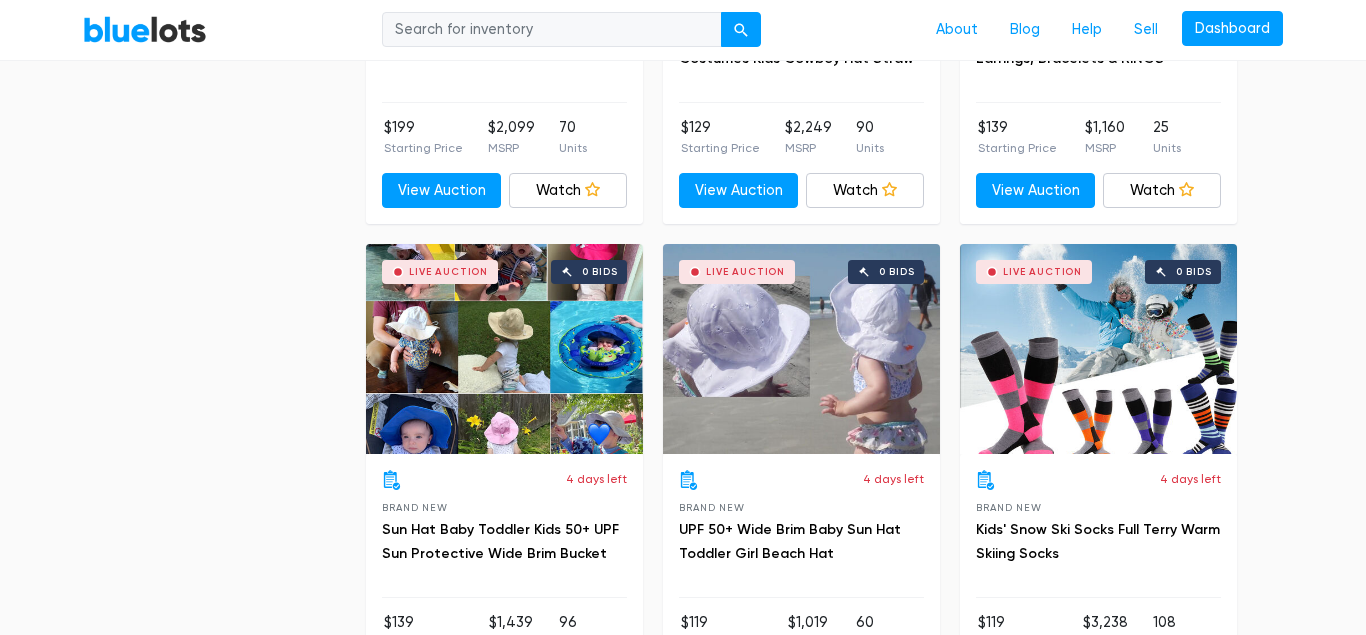 scroll, scrollTop: 1122, scrollLeft: 0, axis: vertical 